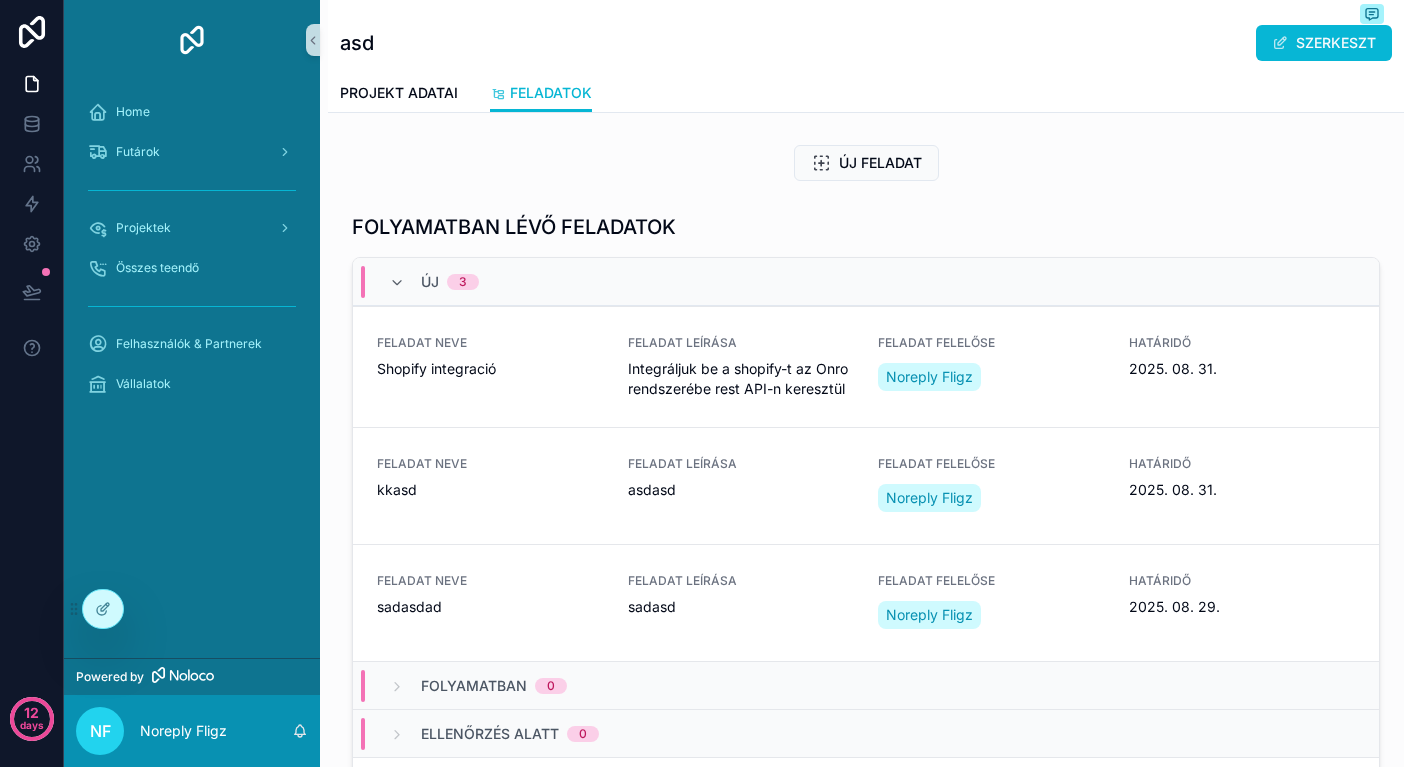scroll, scrollTop: 0, scrollLeft: 0, axis: both 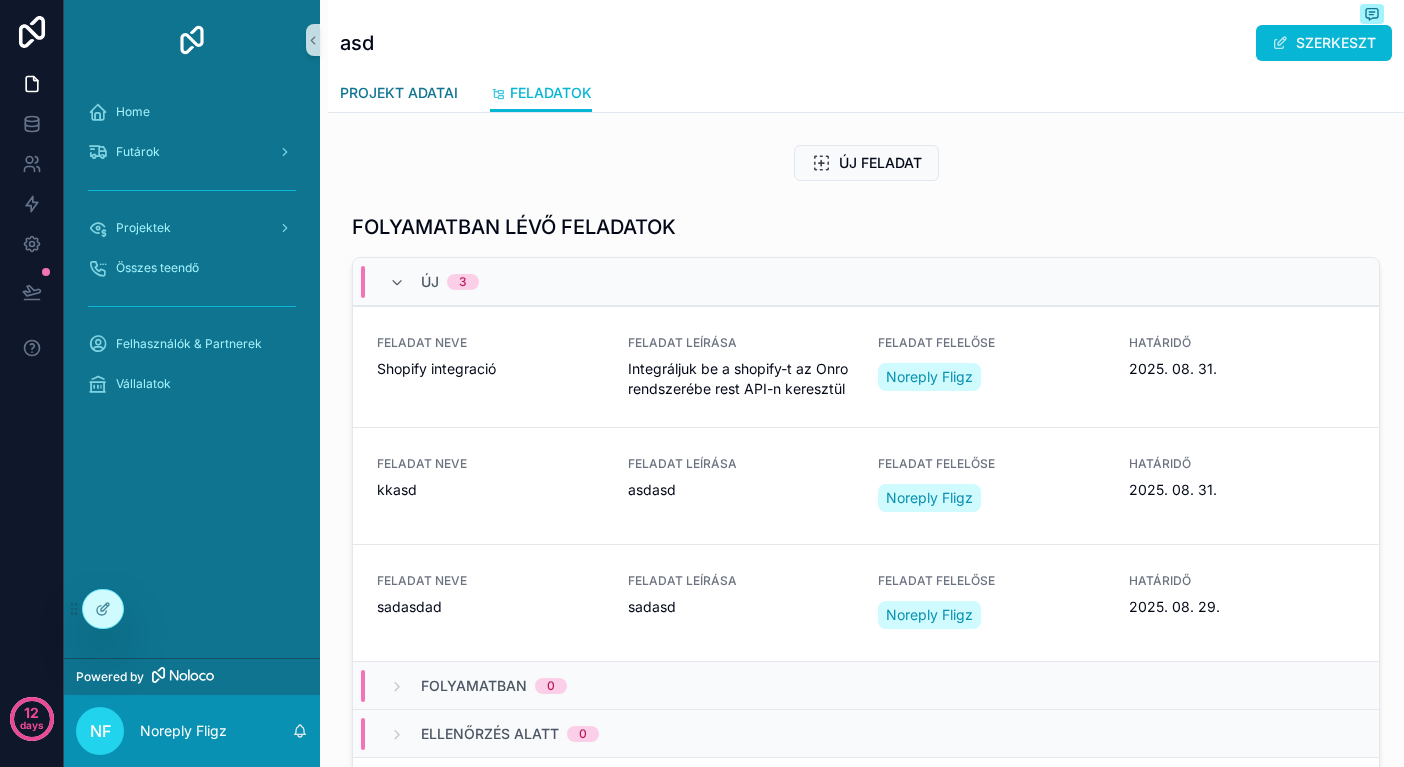 click on "PROJEKT ADATAI" at bounding box center [399, 93] 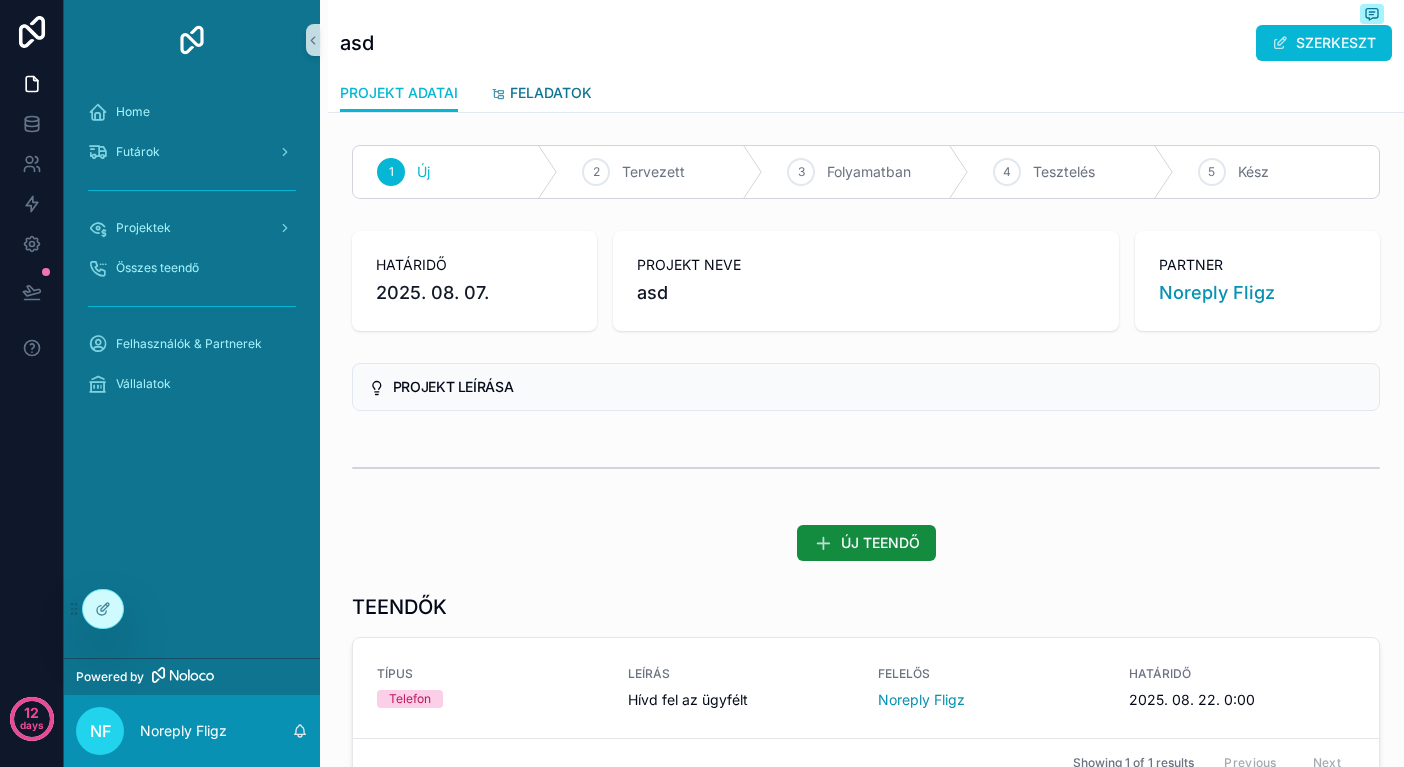 click on "FELADATOK" at bounding box center [541, 95] 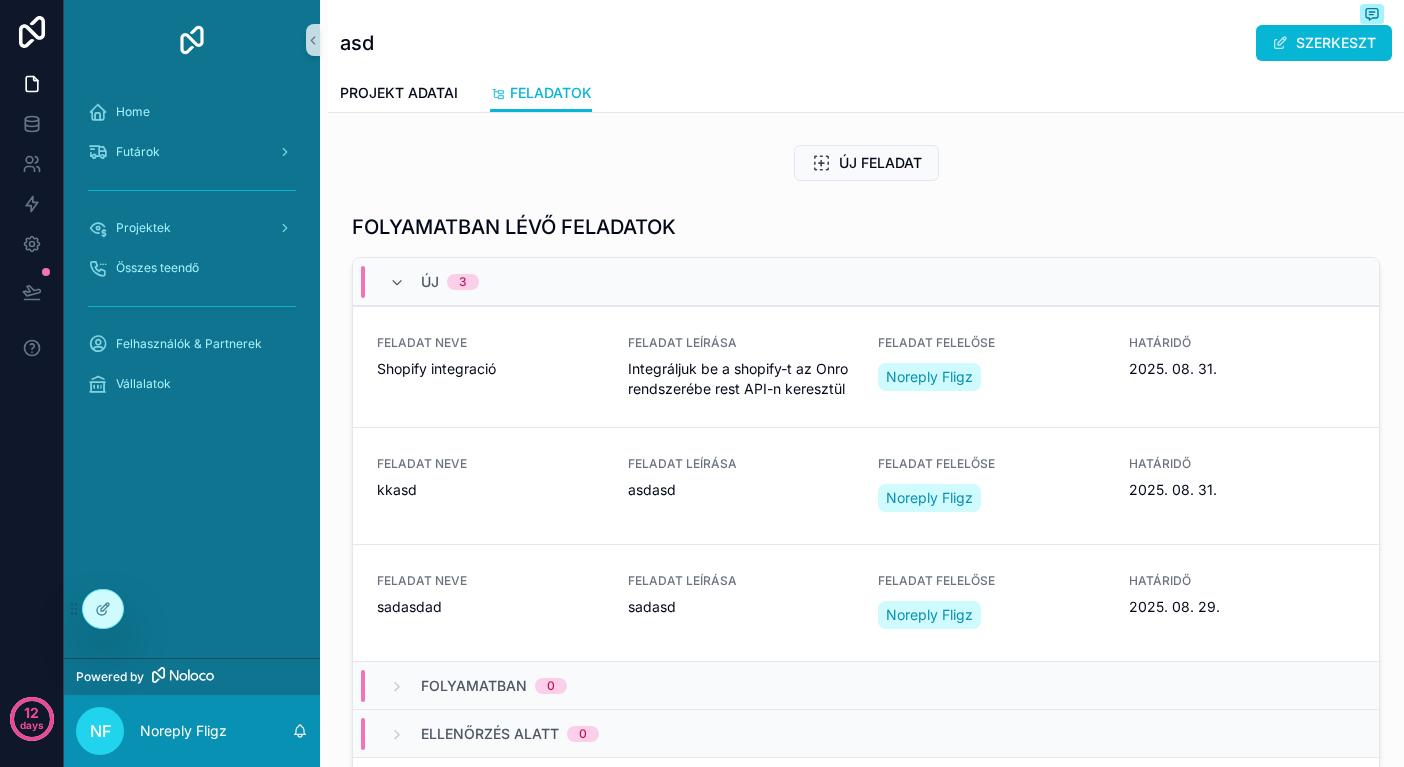 scroll, scrollTop: 0, scrollLeft: 0, axis: both 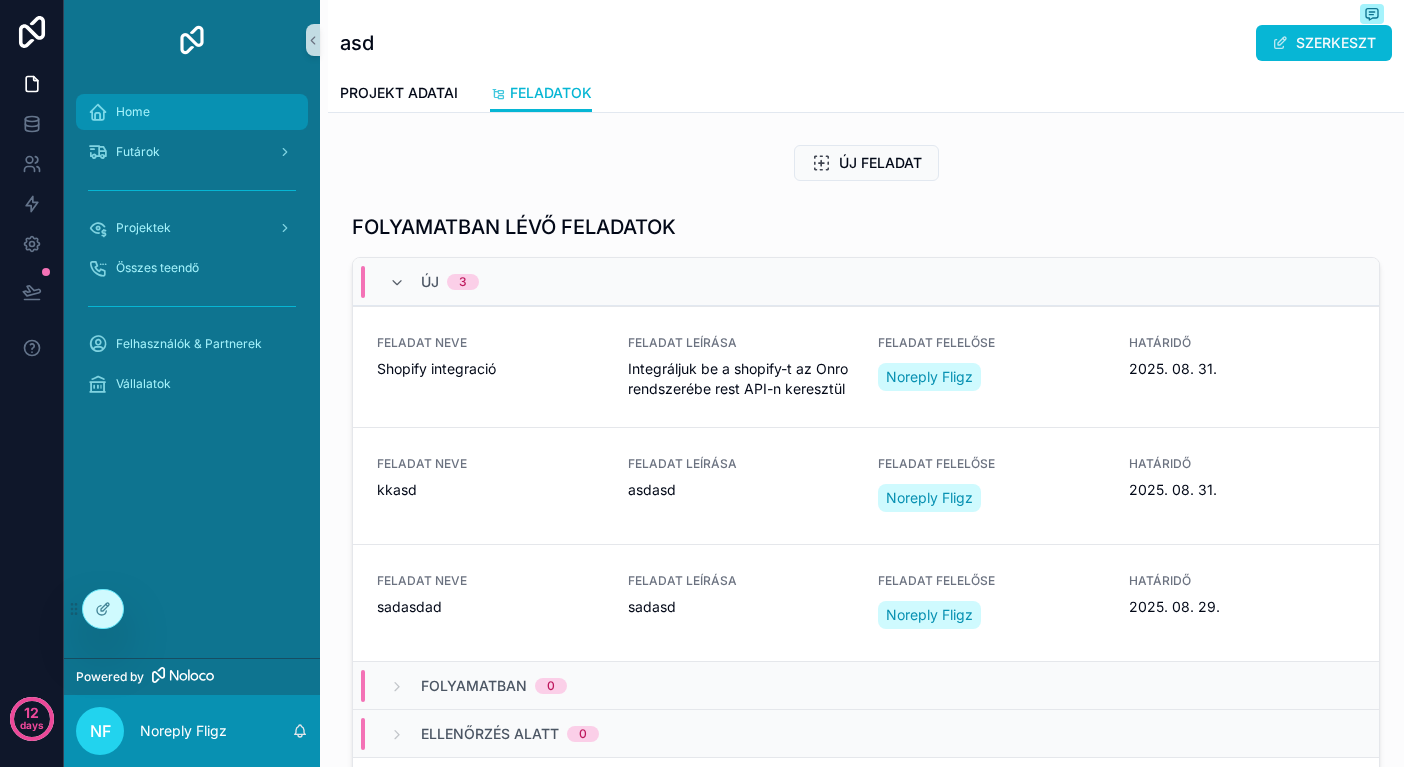 click on "Home" at bounding box center (192, 112) 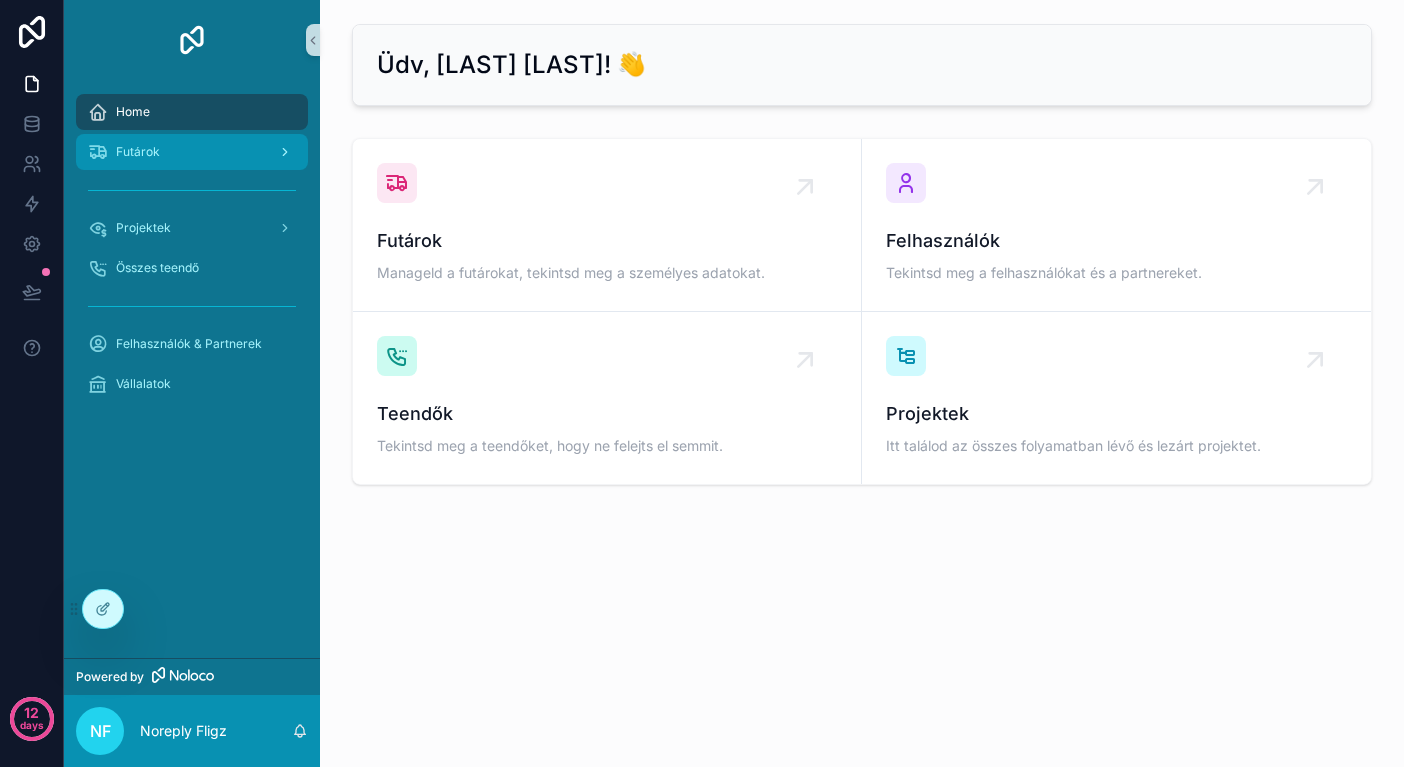 click on "Futárok" at bounding box center (192, 152) 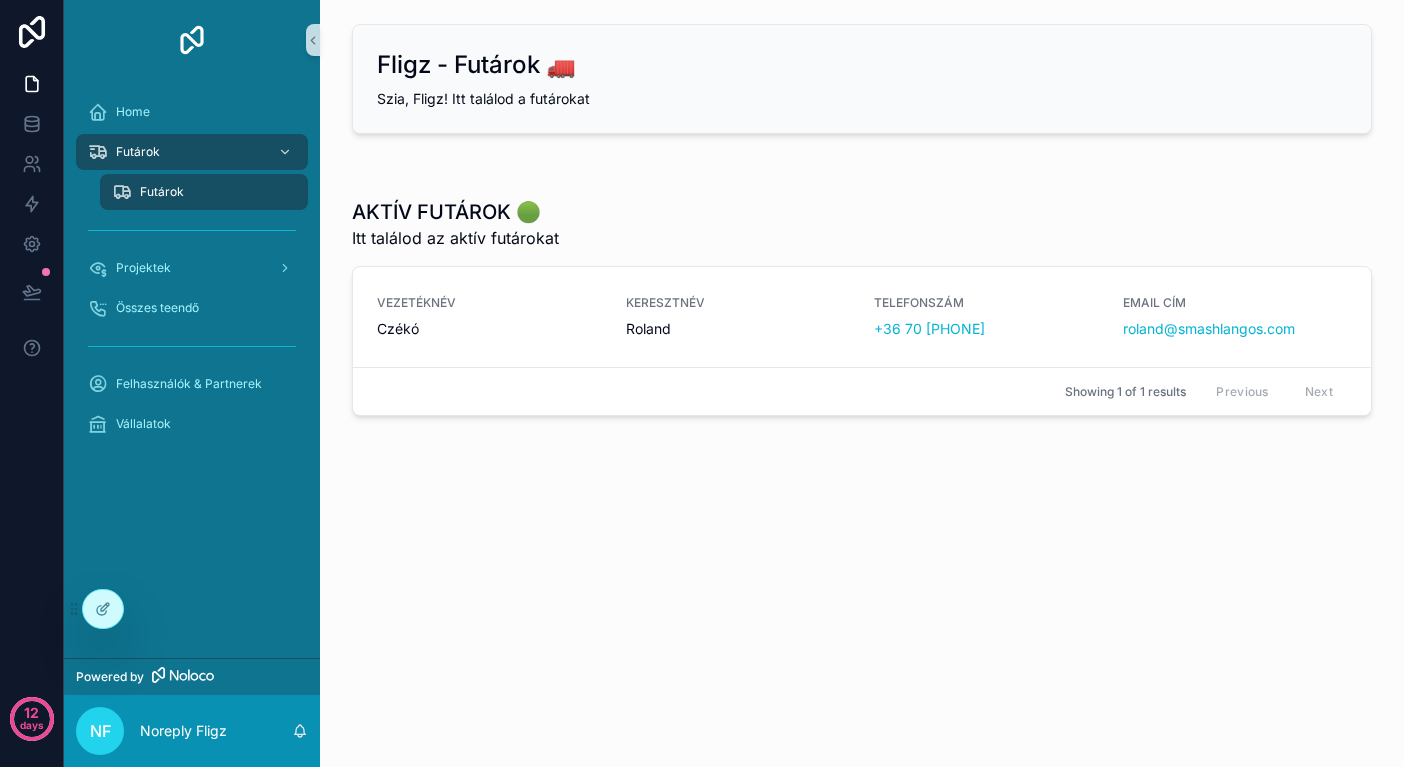 click on "VEZETÉKNÉV Czékó" at bounding box center [489, 317] 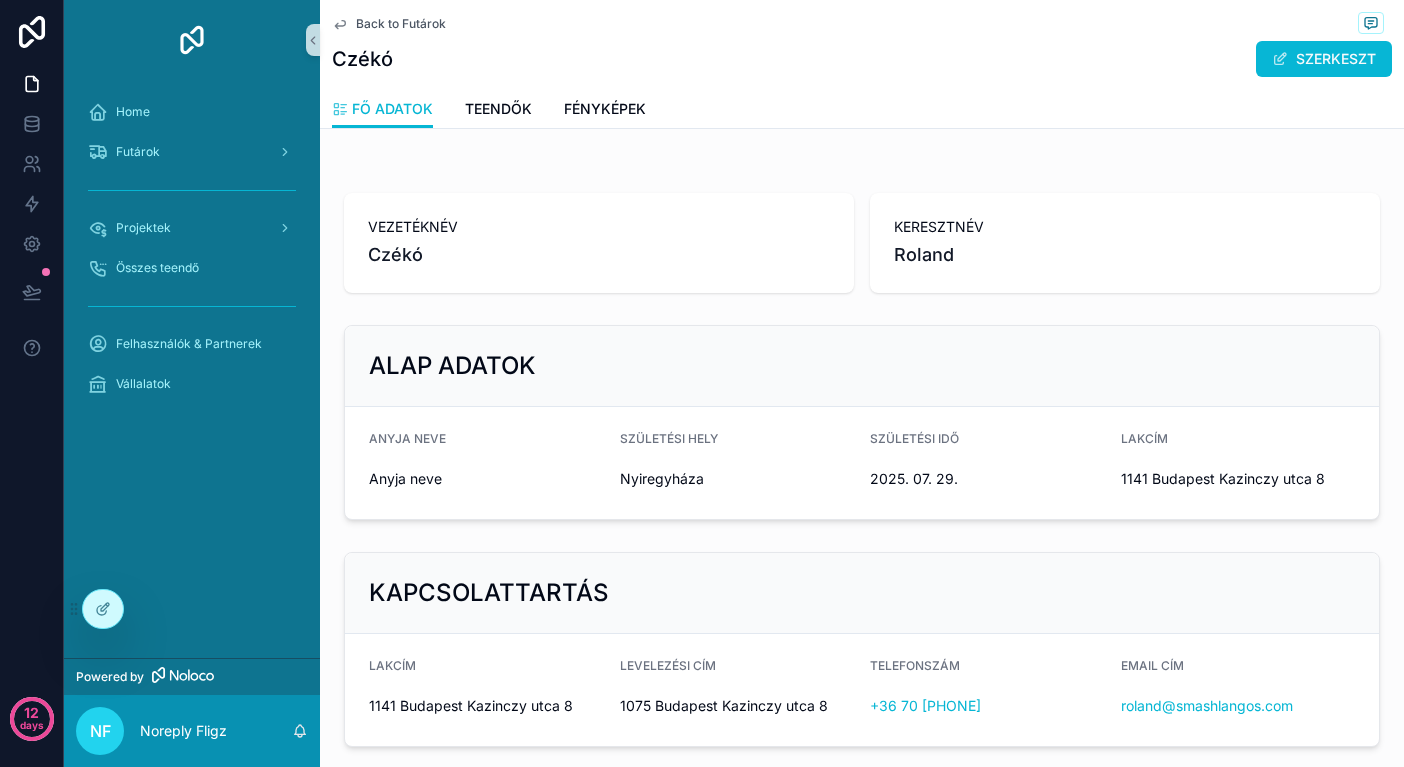 scroll, scrollTop: -1, scrollLeft: 0, axis: vertical 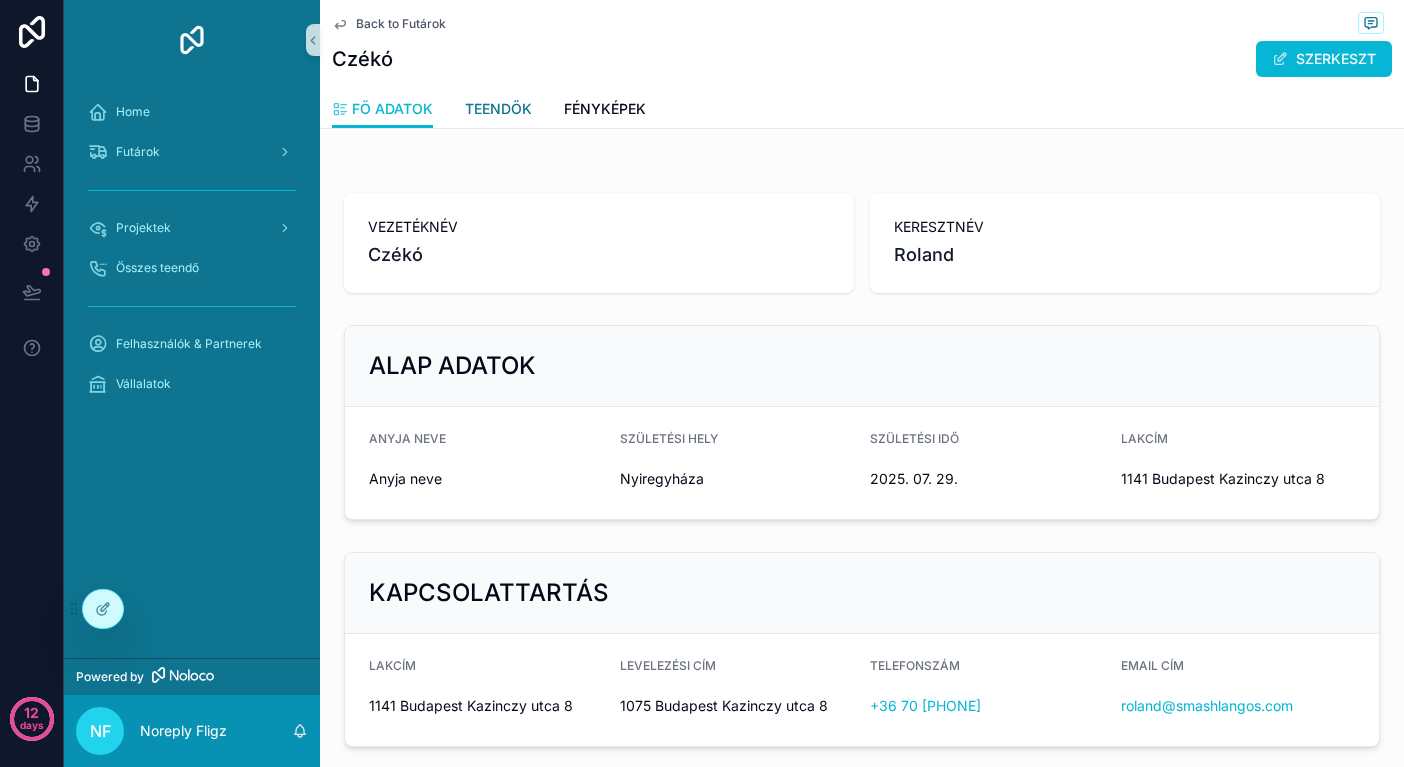click on "TEENDŐK" at bounding box center [498, 109] 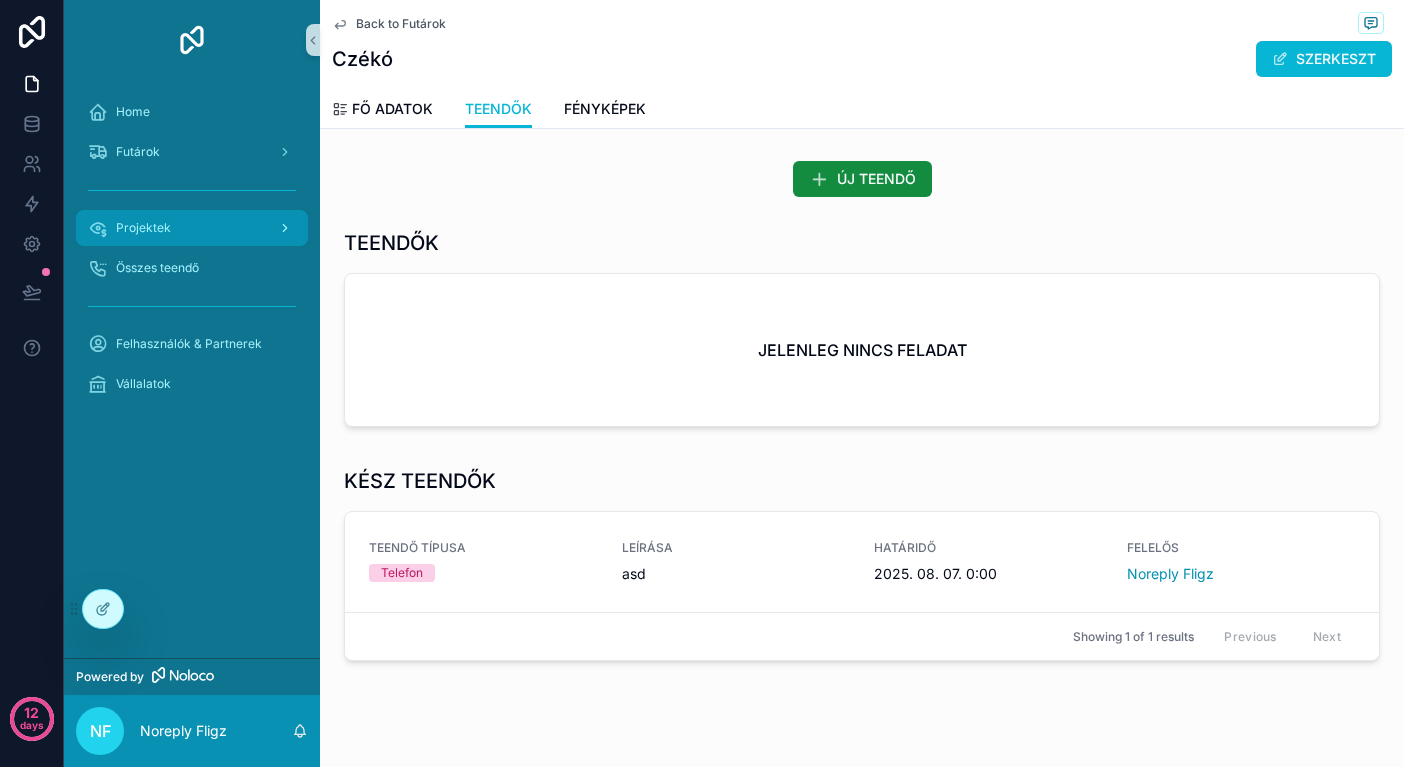 click on "Projektek" at bounding box center (192, 228) 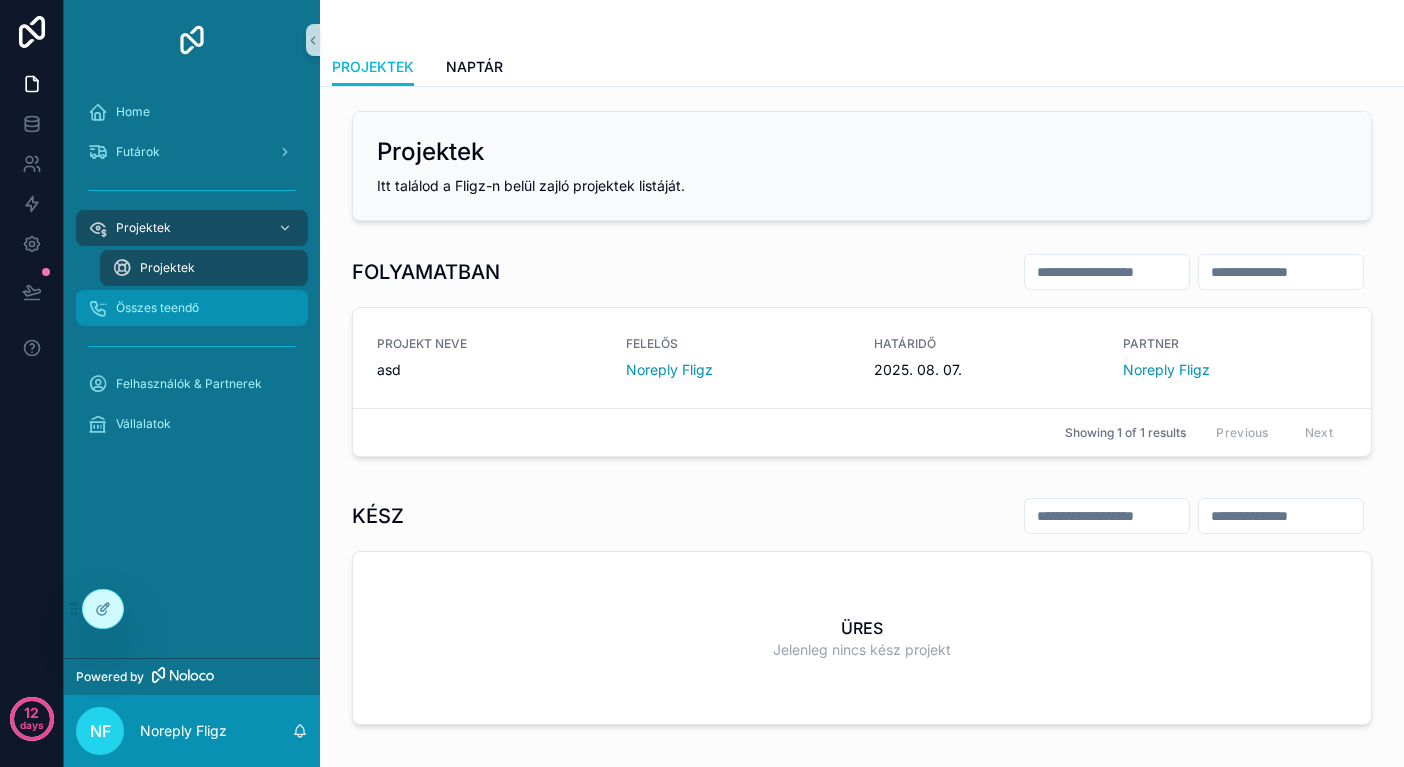 click on "Összes teendő" at bounding box center [192, 308] 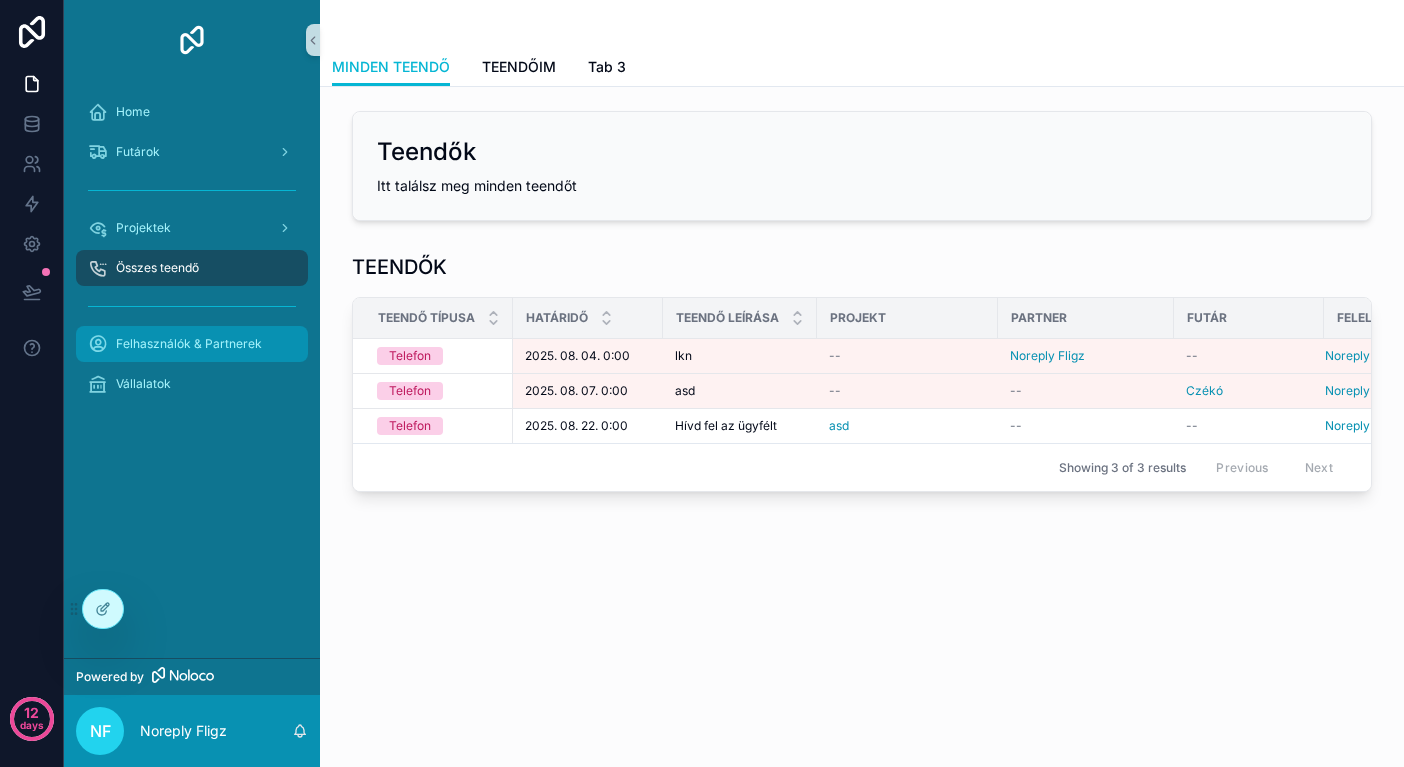 click on "Felhasználók & Partnerek" at bounding box center (192, 344) 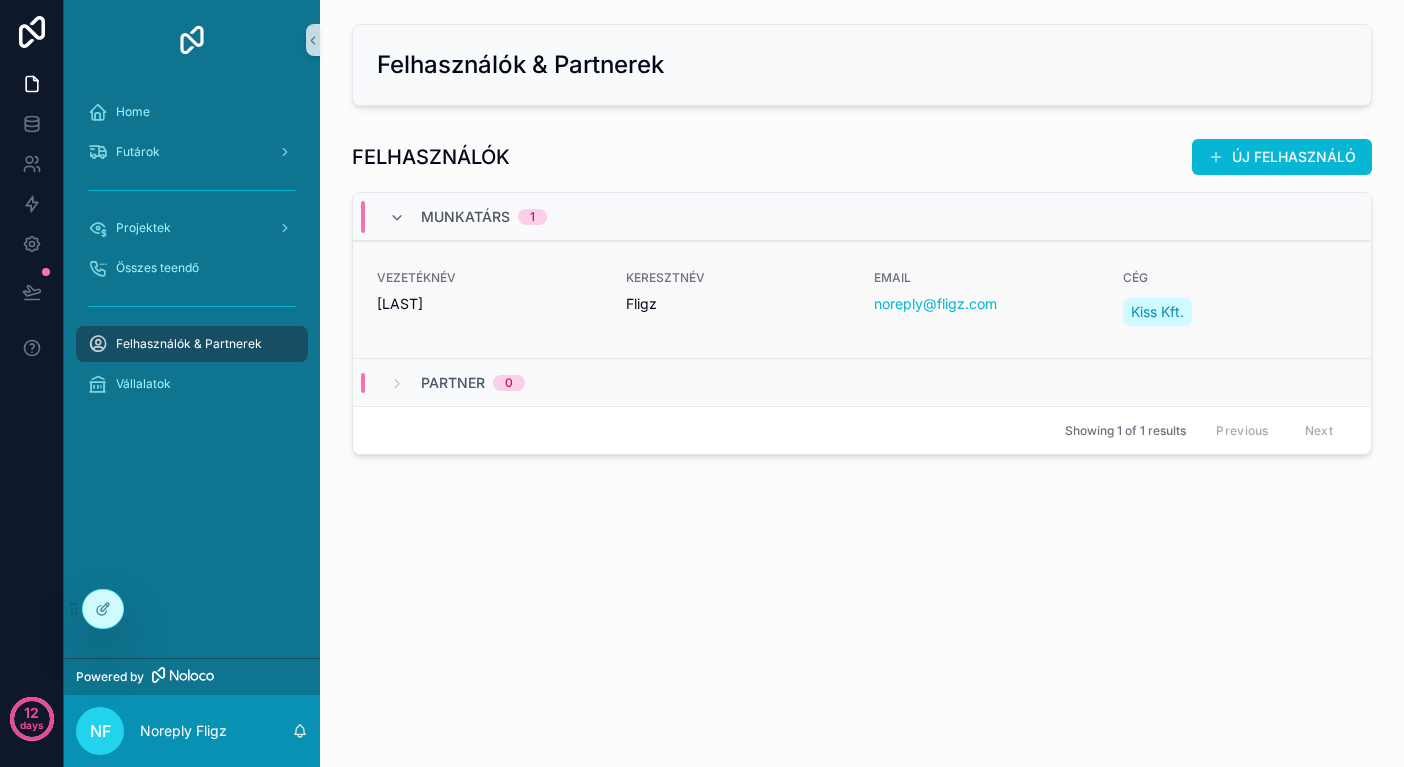 click on "VEZETÉKNÉV [LAST]" at bounding box center (489, 300) 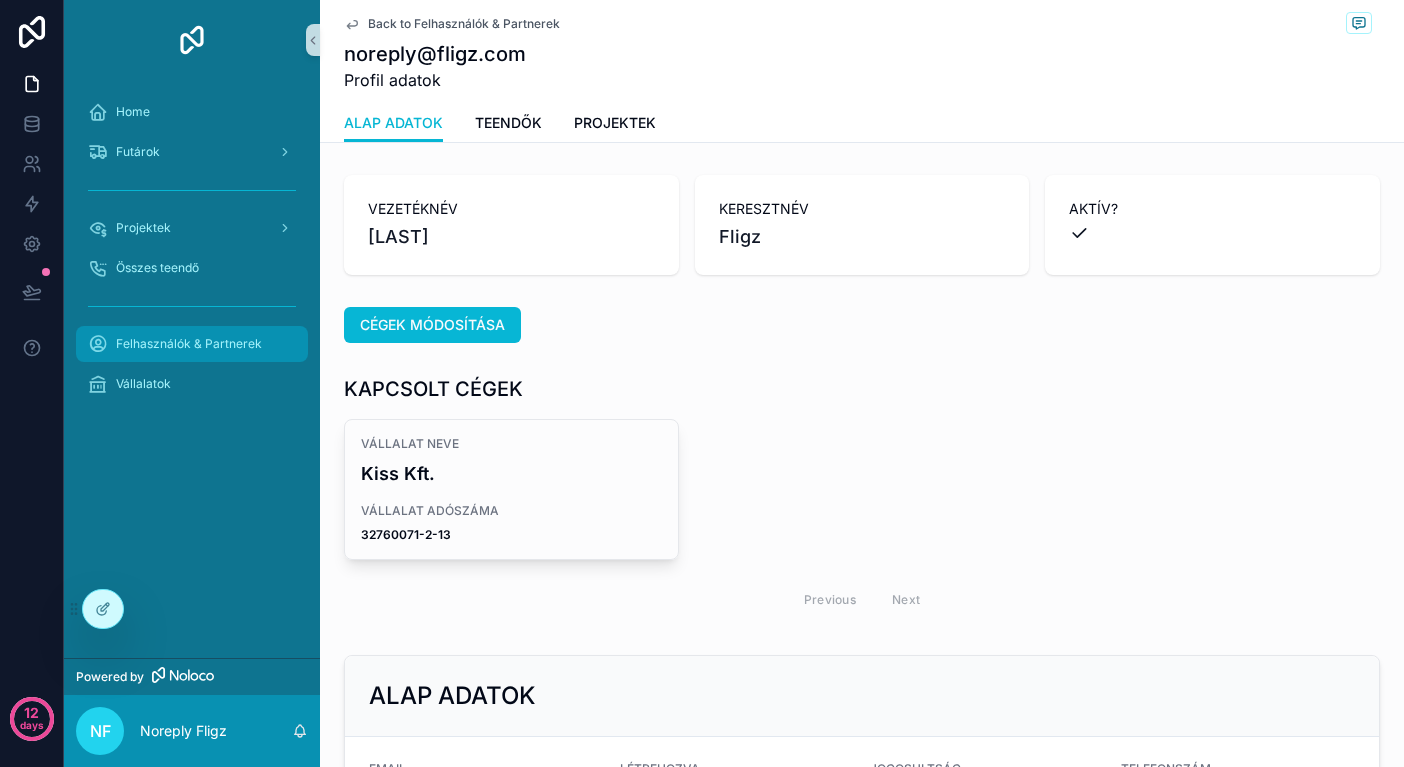 click on "Felhasználók & Partnerek" at bounding box center (189, 344) 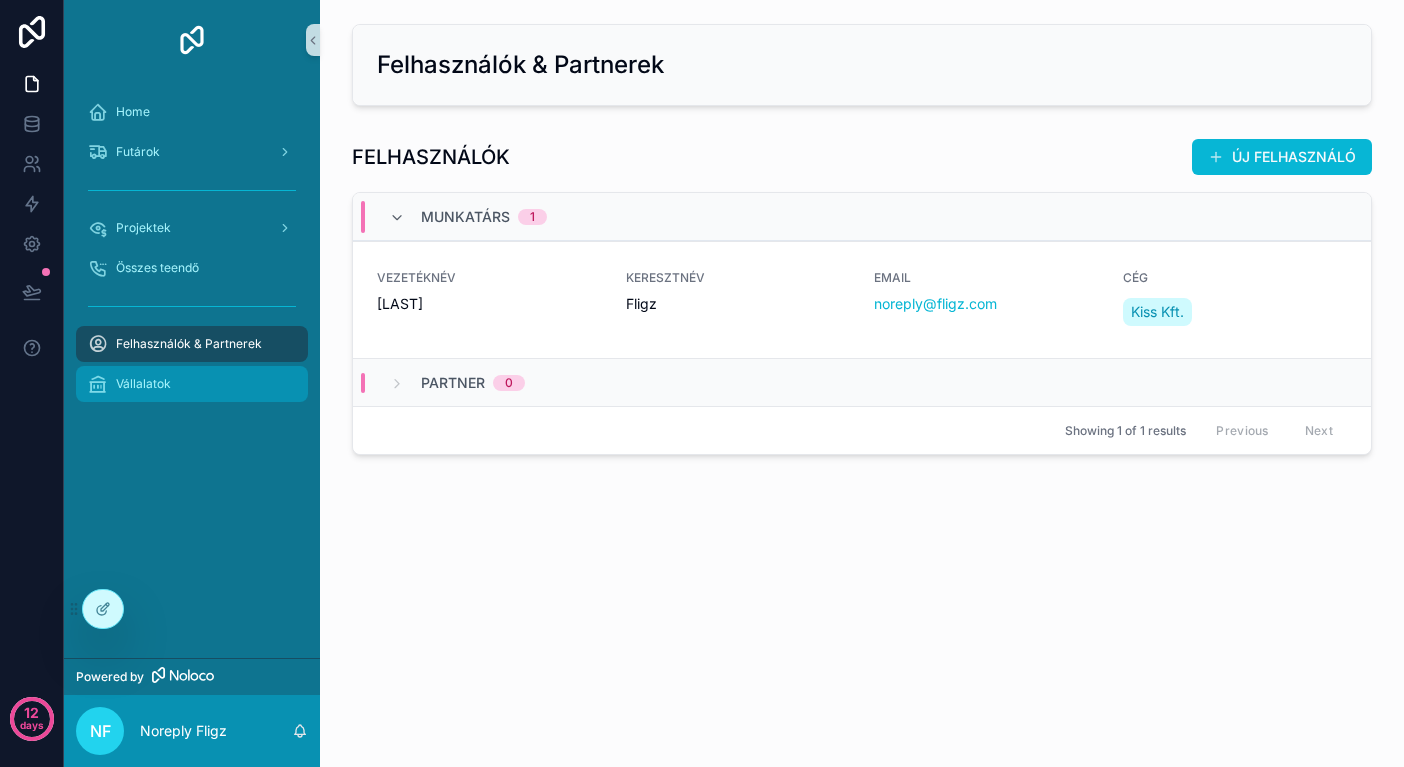 click on "Vállalatok" at bounding box center [192, 384] 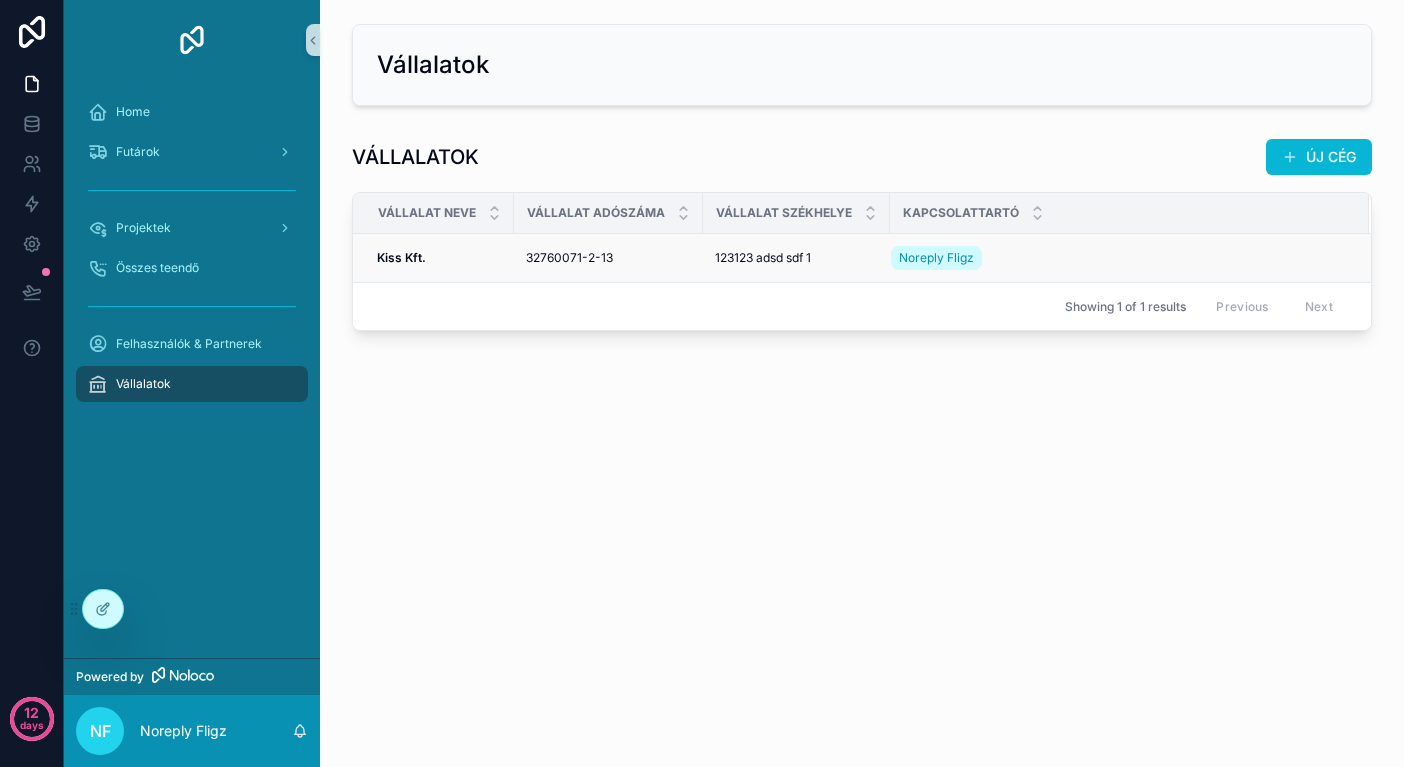 click on "32760071-2-13 32760071-2-13" at bounding box center (608, 258) 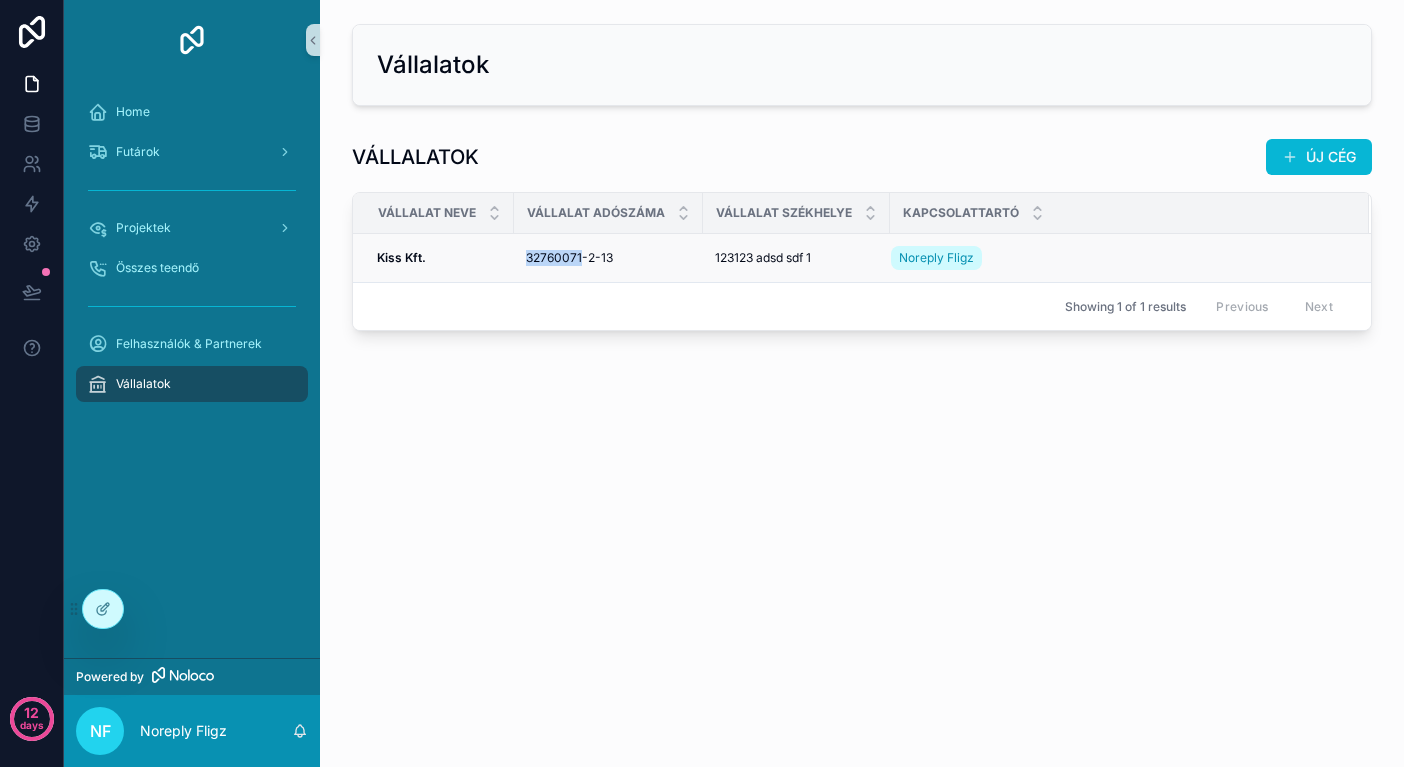 click on "32760071-2-13 32760071-2-13" at bounding box center [608, 258] 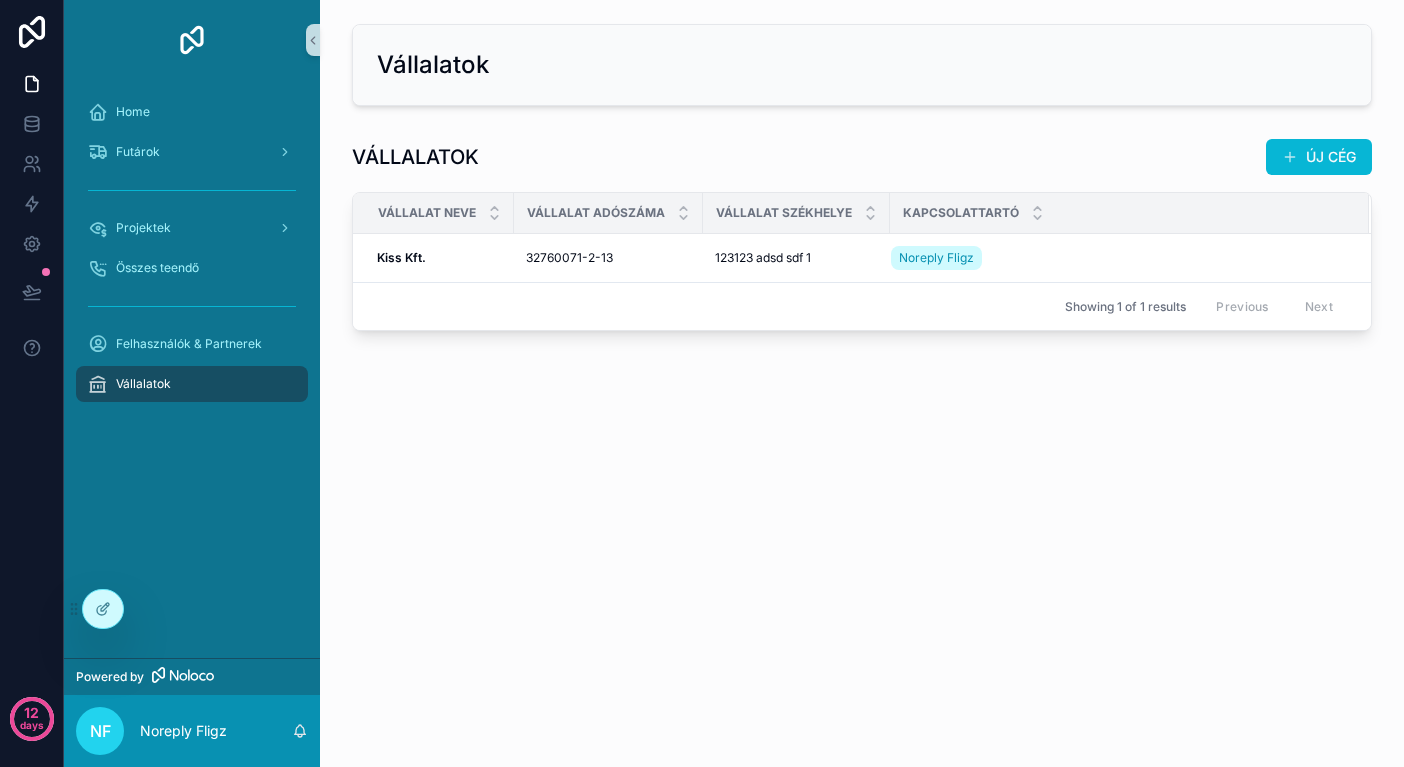 click on "Vállalatok VÁLLALATOK ÚJ CÉG VÁLLALAT NEVE VÁLLALAT ADÓSZÁMA VÁLLALAT SZÉKHELYE KAPCSOLATTARTÓ Kiss Kft. Kiss Kft. 32760071-2-13 32760071-2-13 123123 adsd sdf 1 123123 adsd sdf 1 [LAST] [LAST] Showing 1 of 1 results Previous Next" at bounding box center (862, 237) 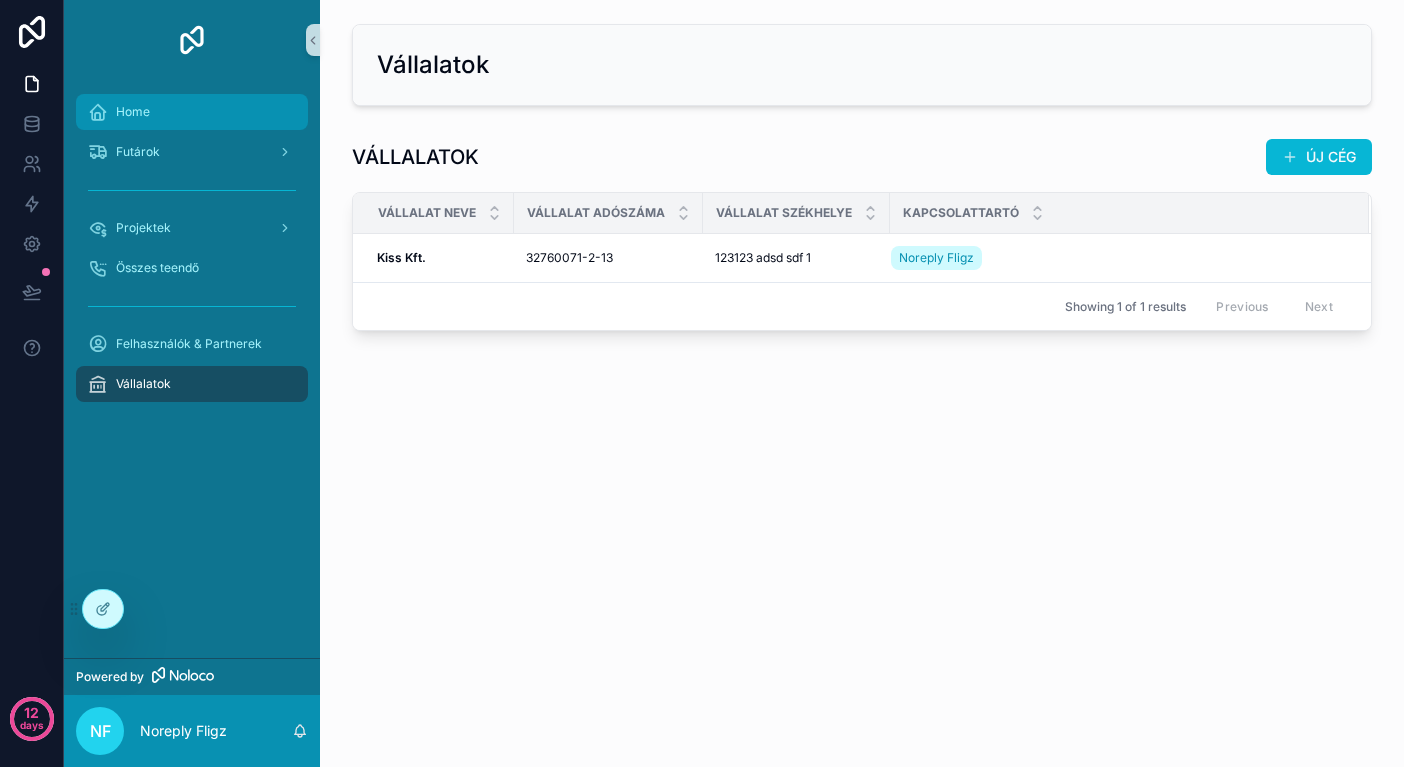 click on "Home" at bounding box center (192, 112) 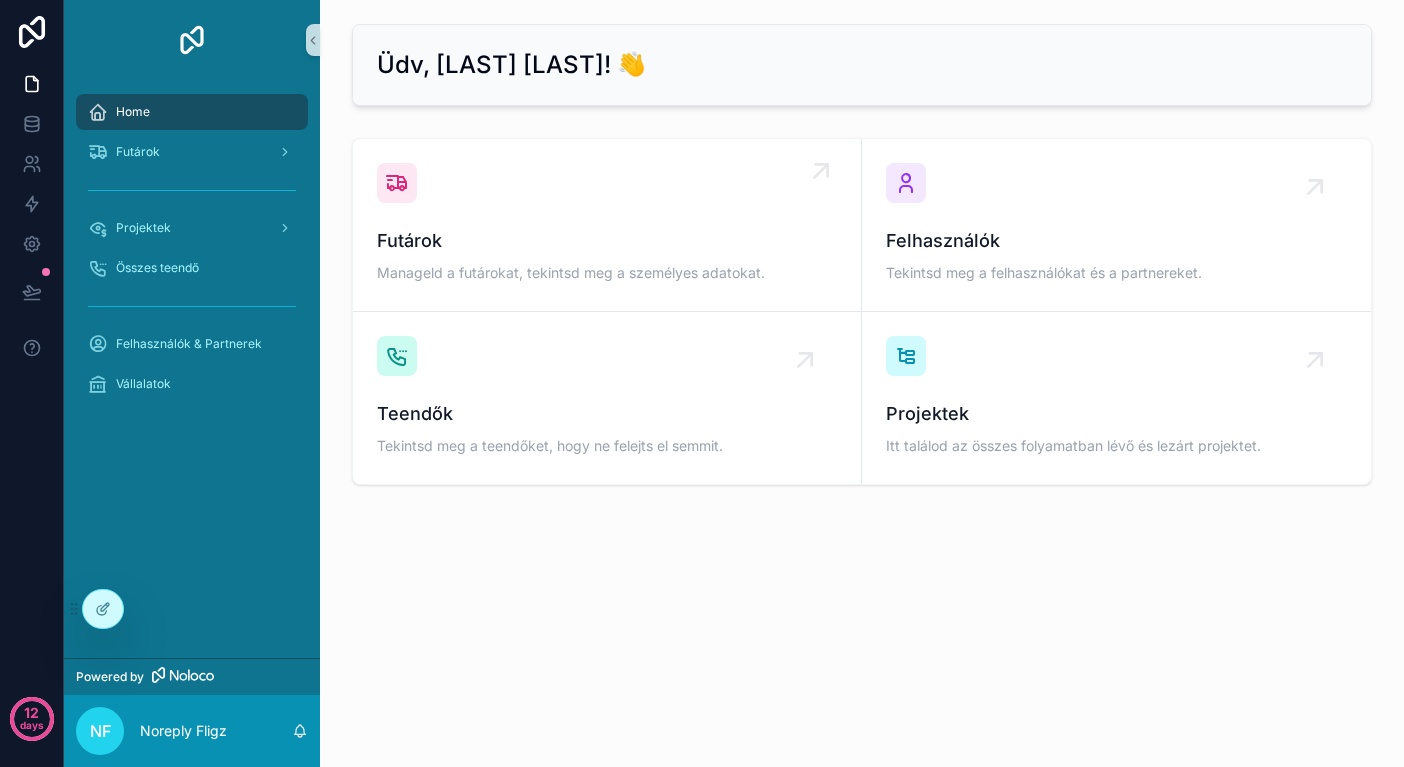 scroll, scrollTop: 0, scrollLeft: 0, axis: both 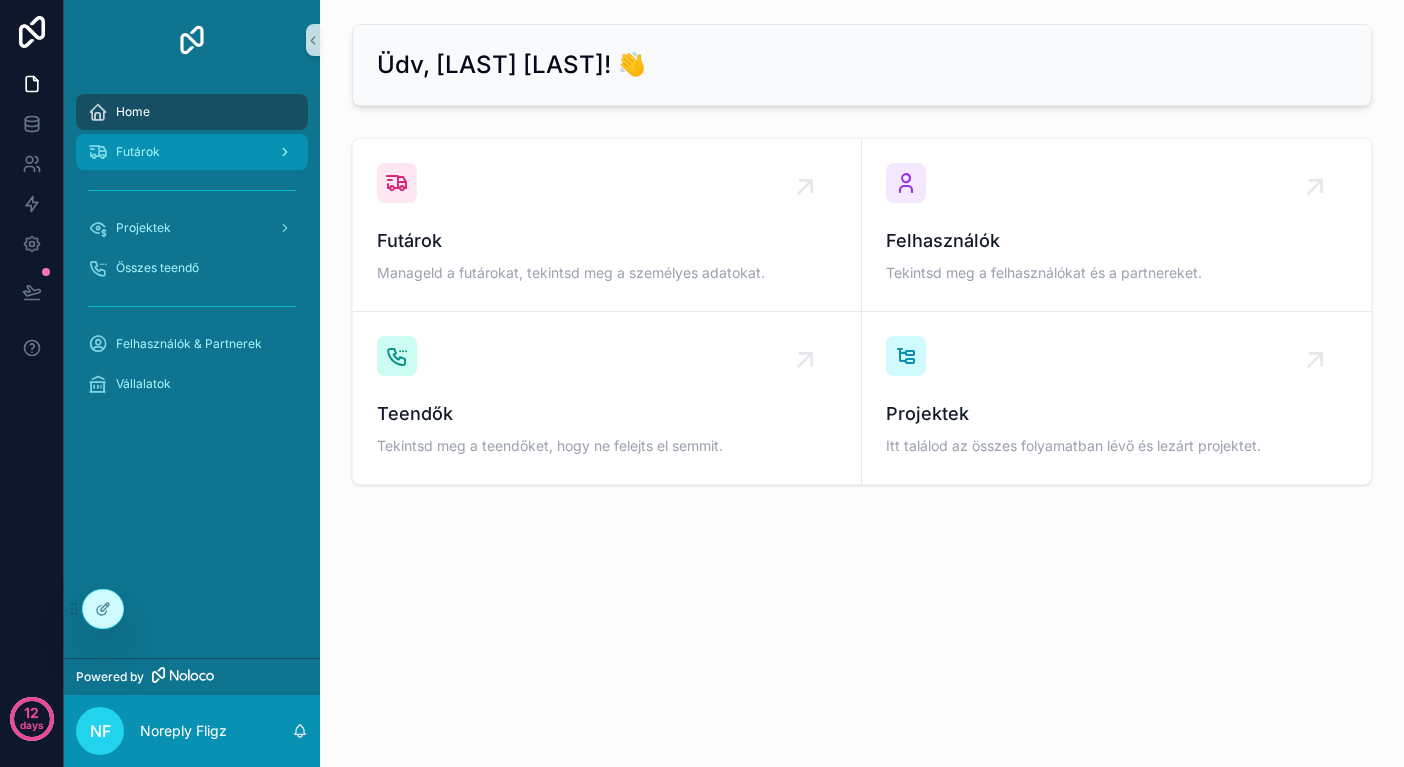 click on "Futárok" at bounding box center (192, 152) 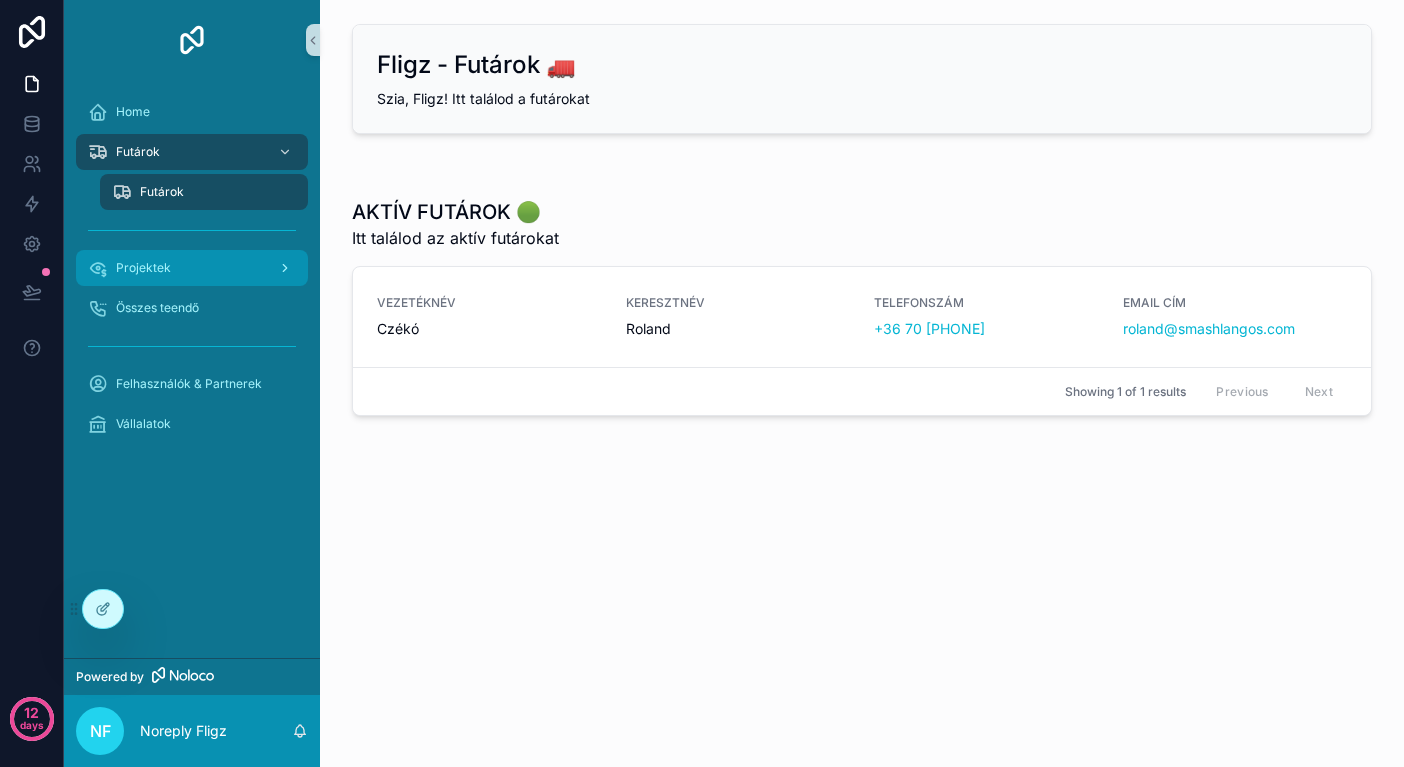 click on "Projektek" at bounding box center [192, 268] 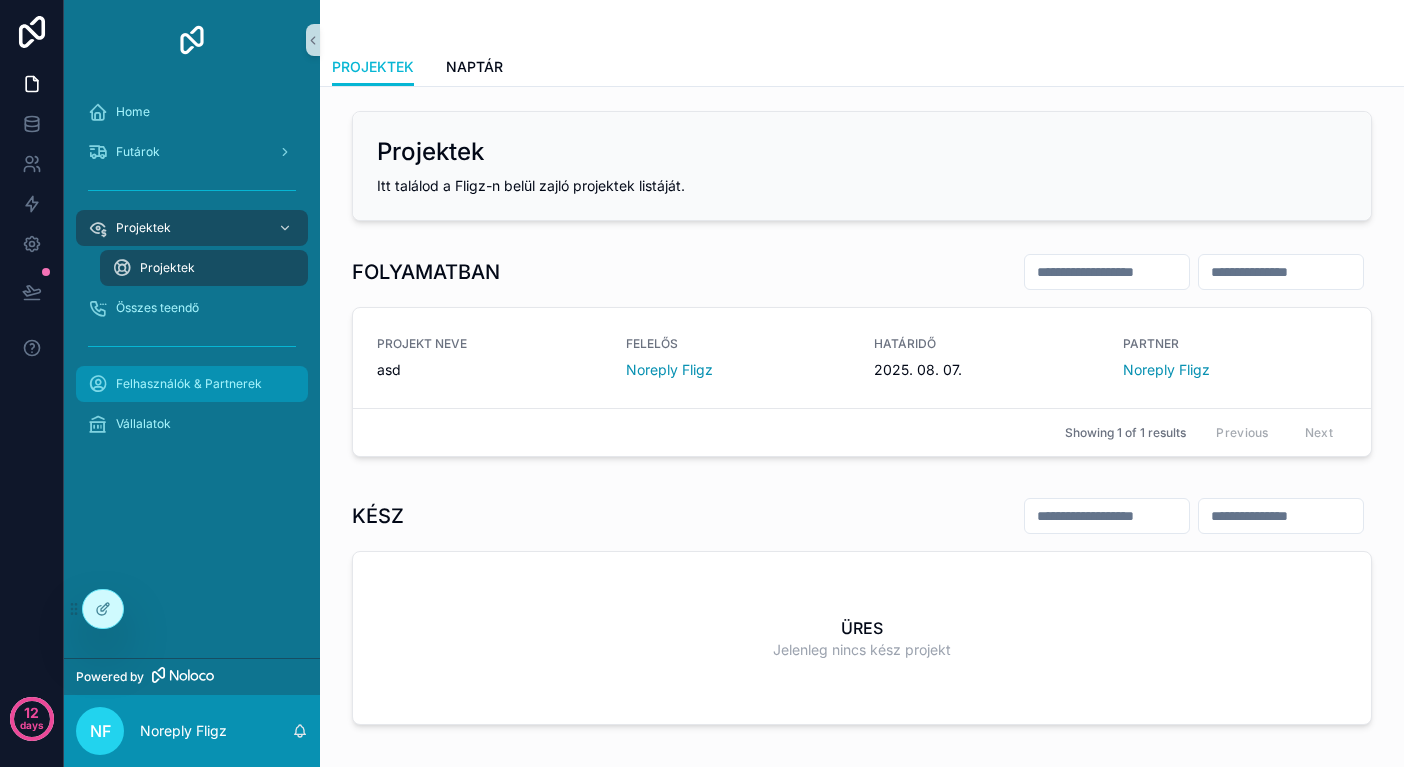 click on "Felhasználók & Partnerek" at bounding box center [192, 384] 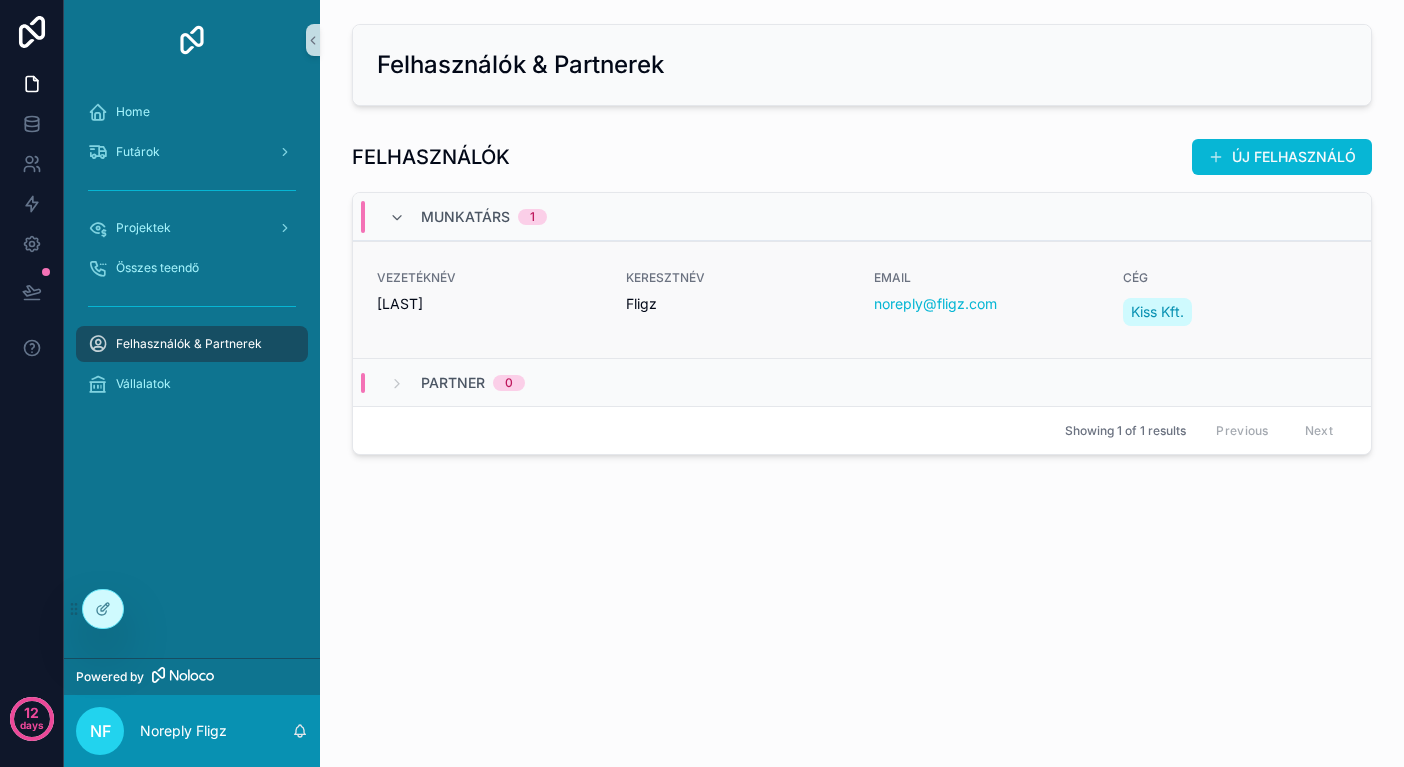 click on "VEZETÉKNÉV [LAST]" at bounding box center (489, 300) 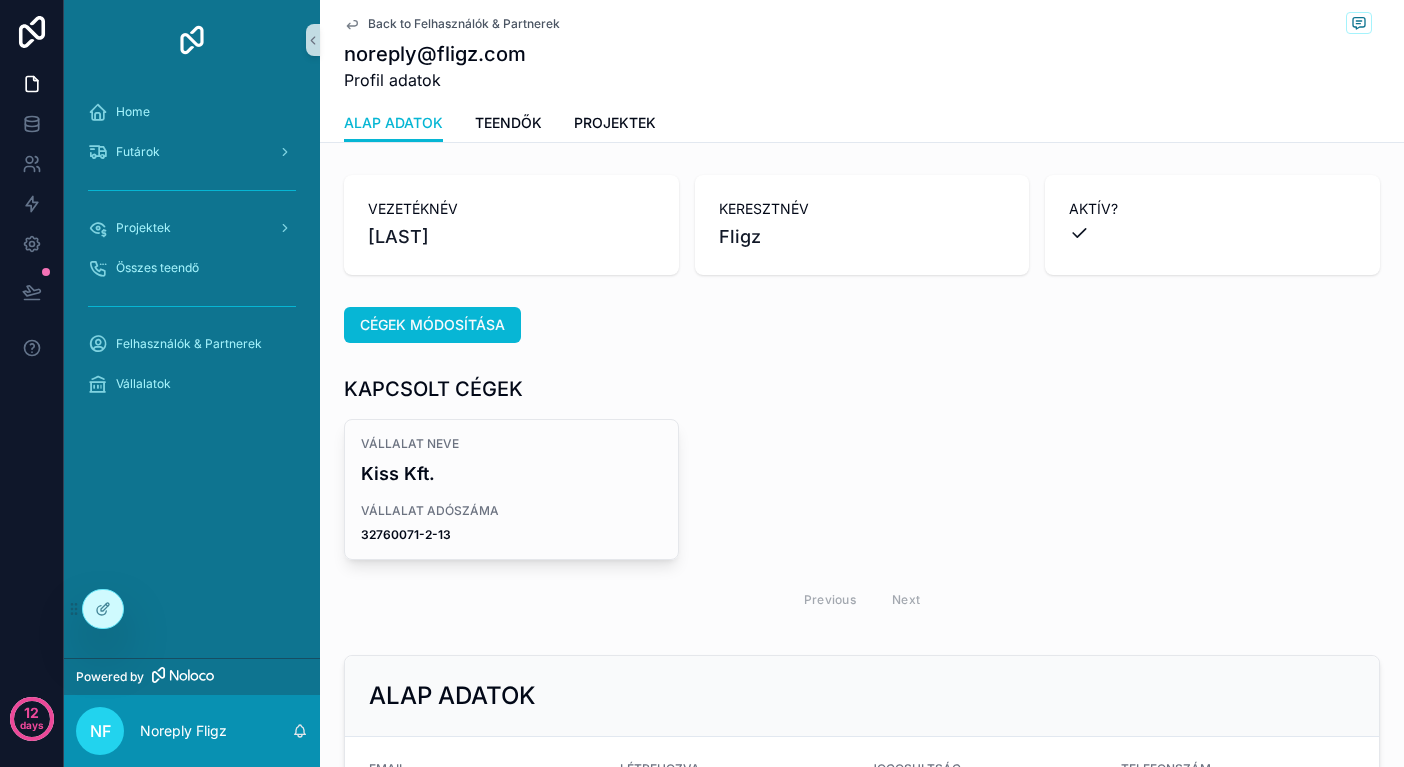 scroll, scrollTop: 0, scrollLeft: 0, axis: both 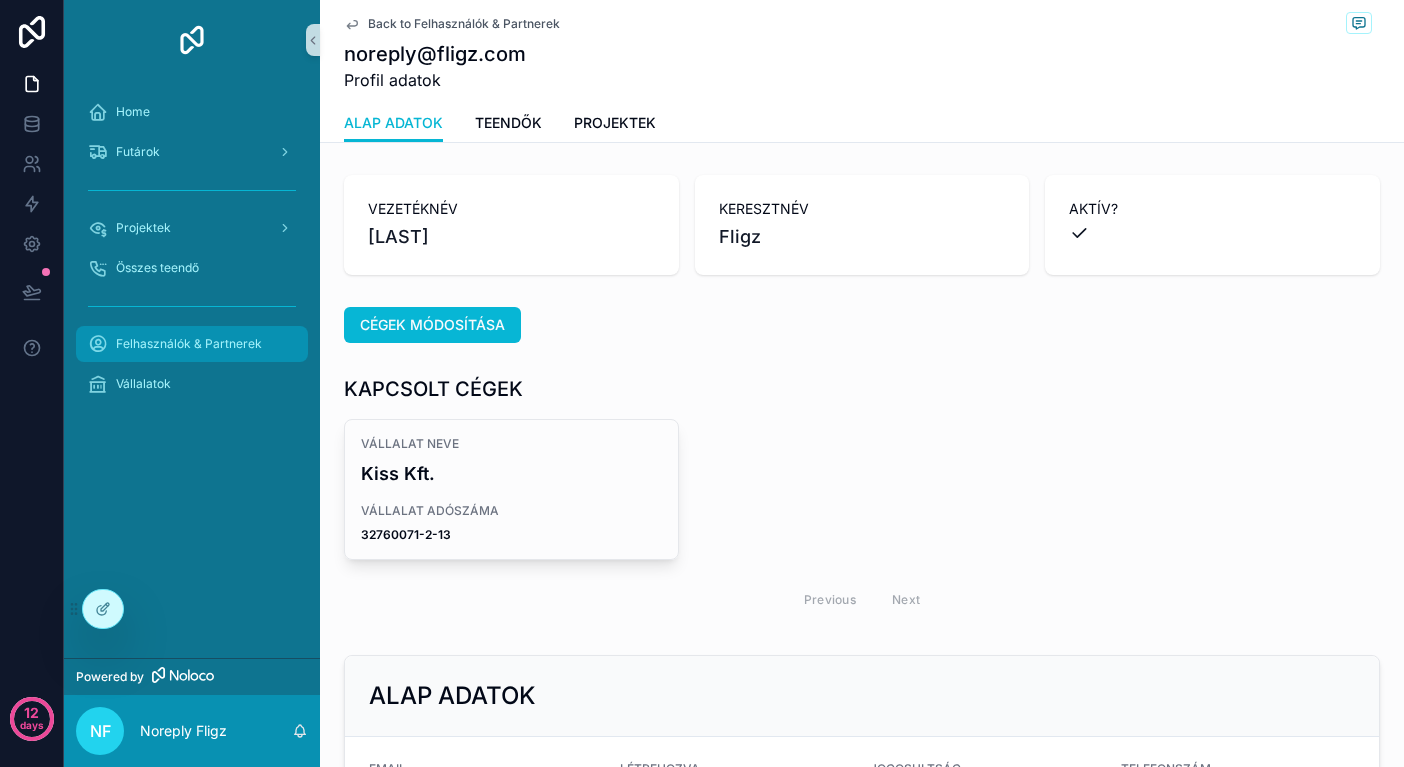 click on "Felhasználók & Partnerek" at bounding box center [192, 344] 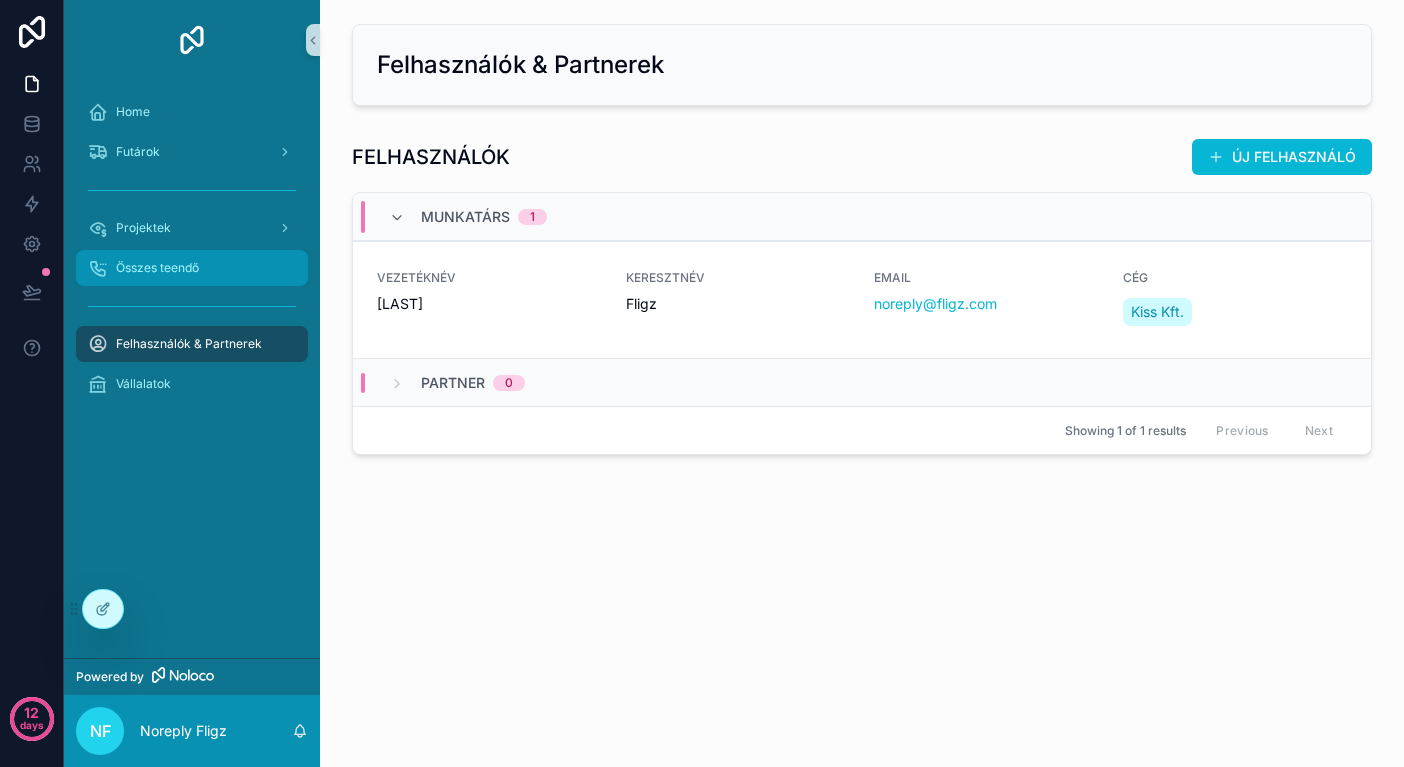 click on "Összes teendő" at bounding box center [157, 268] 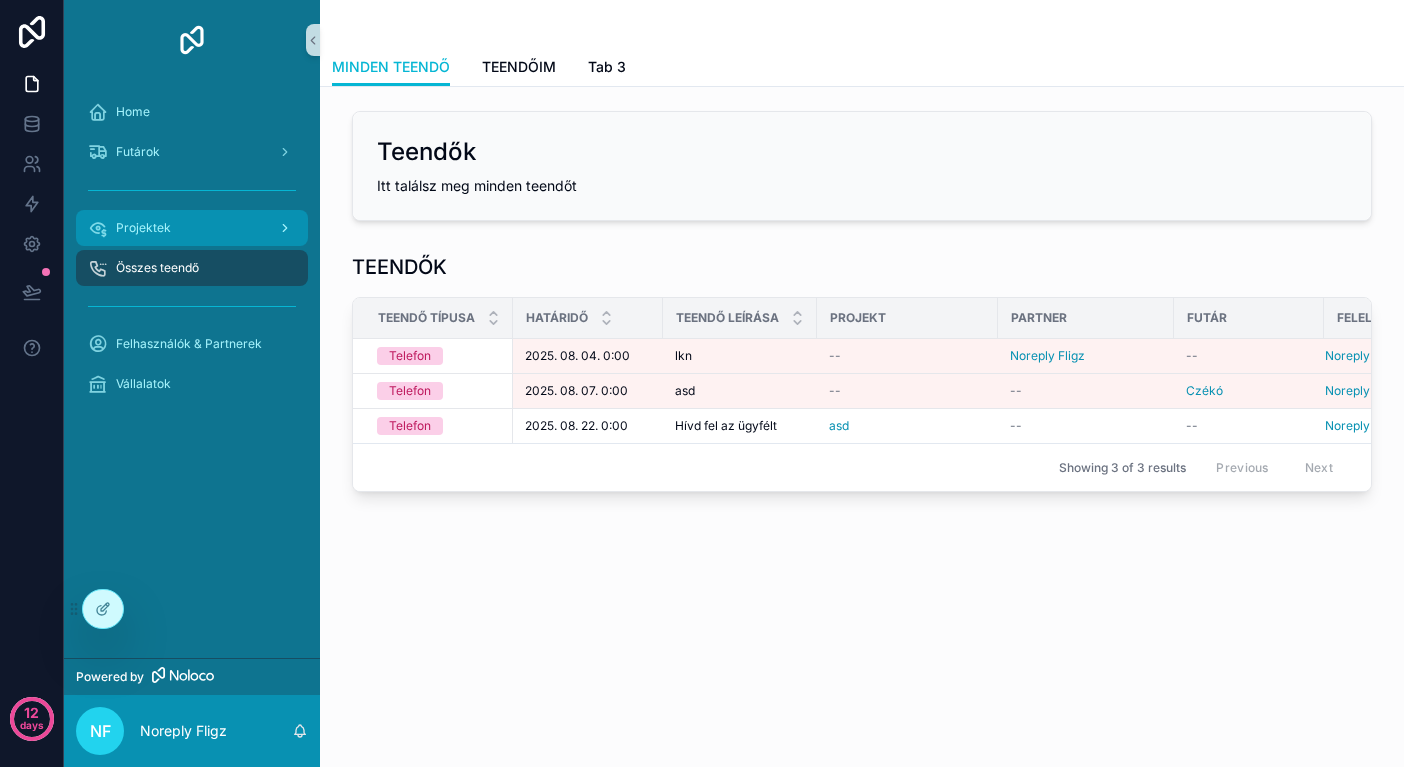 click on "Projektek" at bounding box center [192, 228] 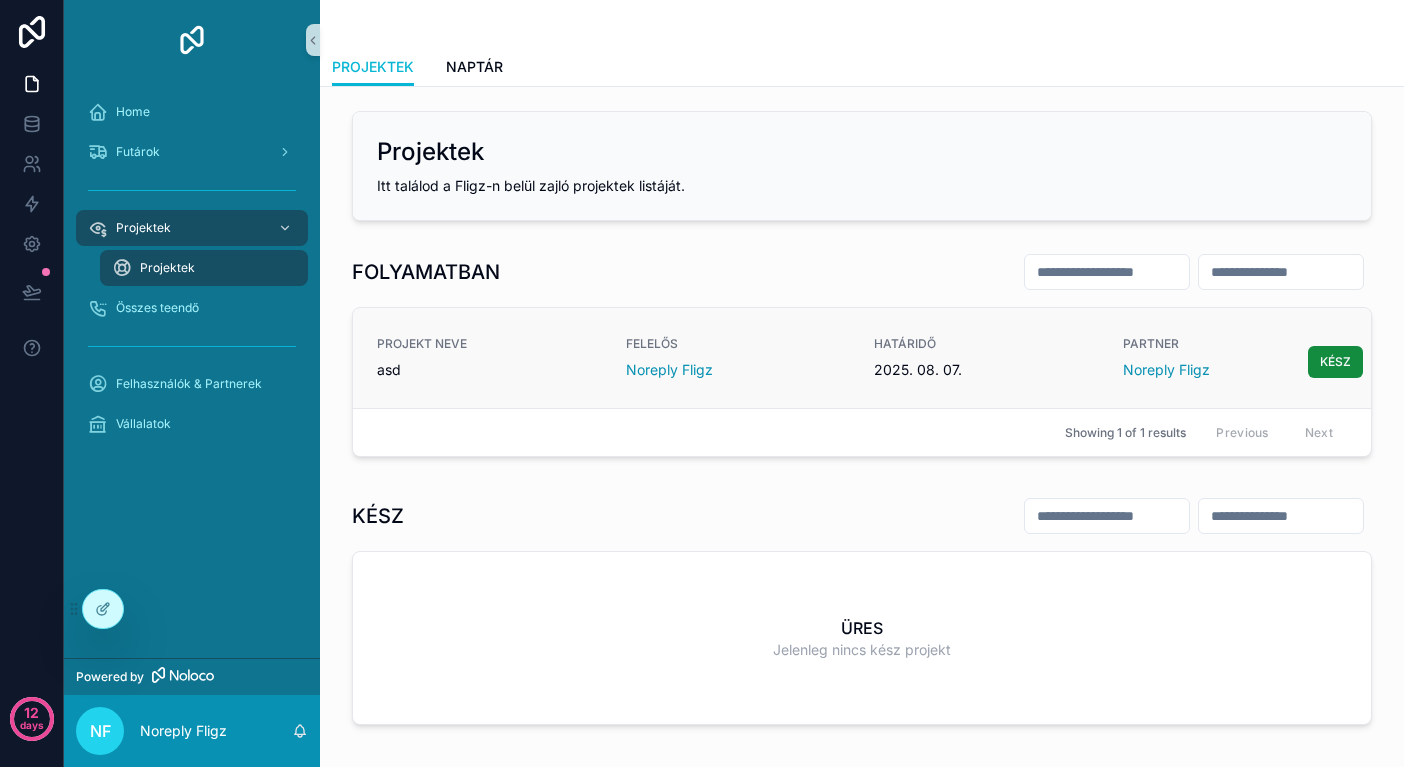 click on "PROJEKT NEVE asd FELELŐS Noreply Fligz HATÁRIDŐ 2025. 08. 07. PARTNER Noreply Fligz KÉSZ" at bounding box center (862, 358) 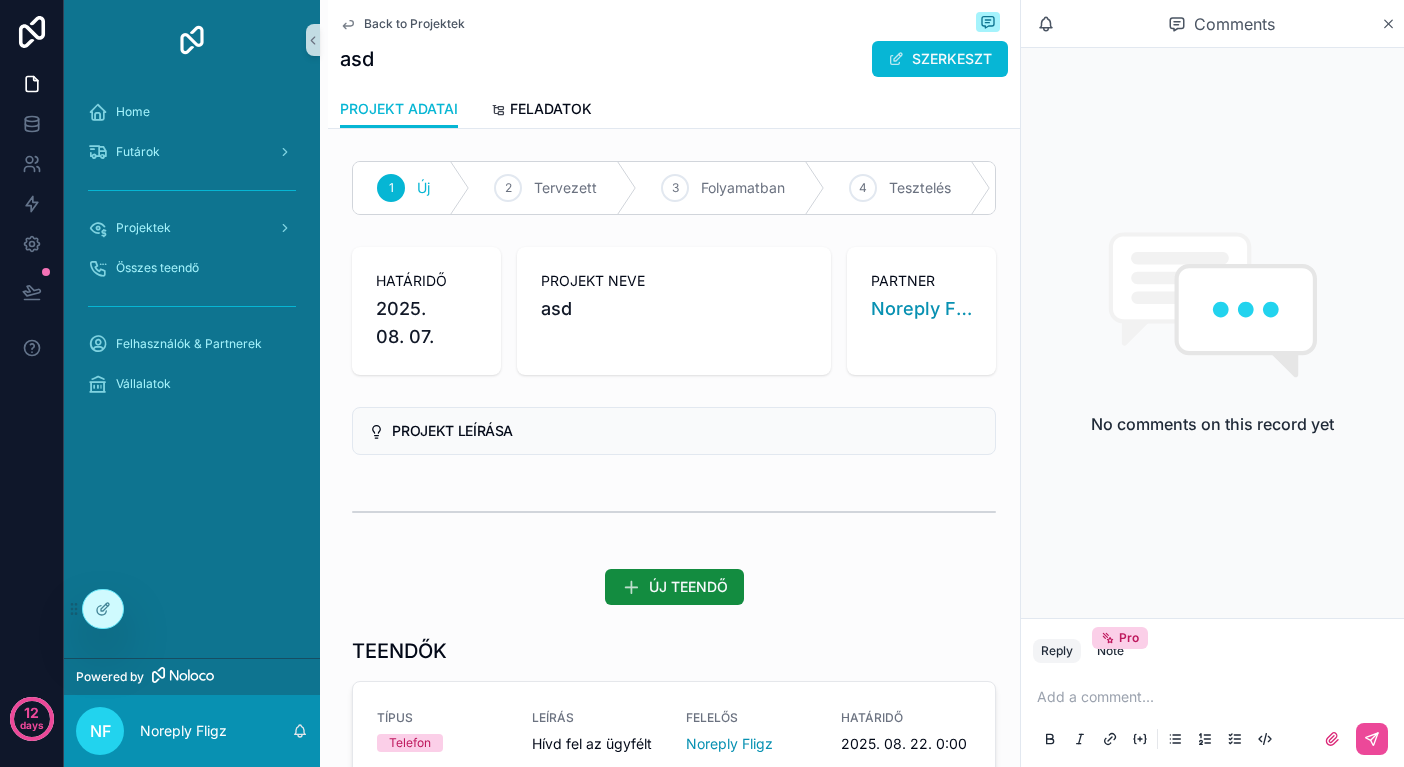 scroll, scrollTop: 0, scrollLeft: 0, axis: both 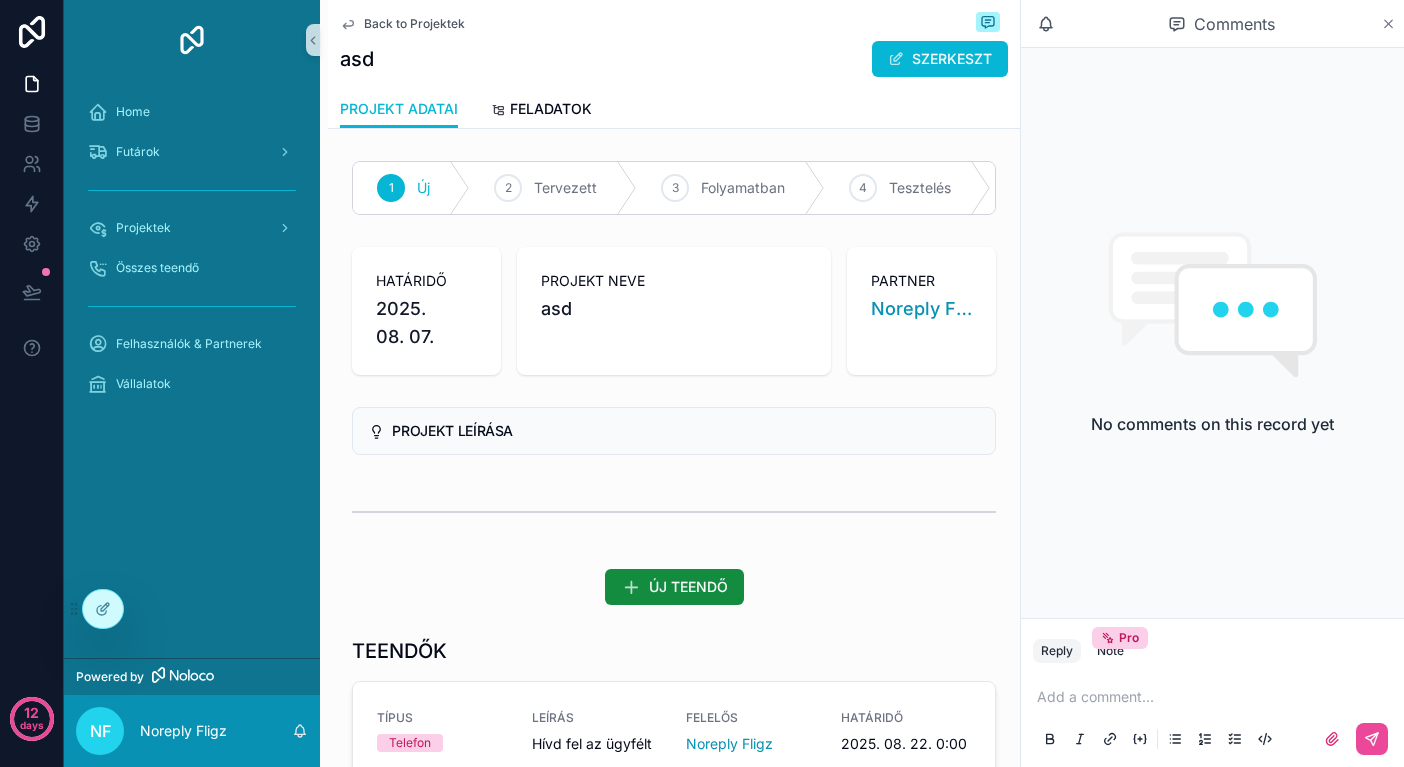 click 